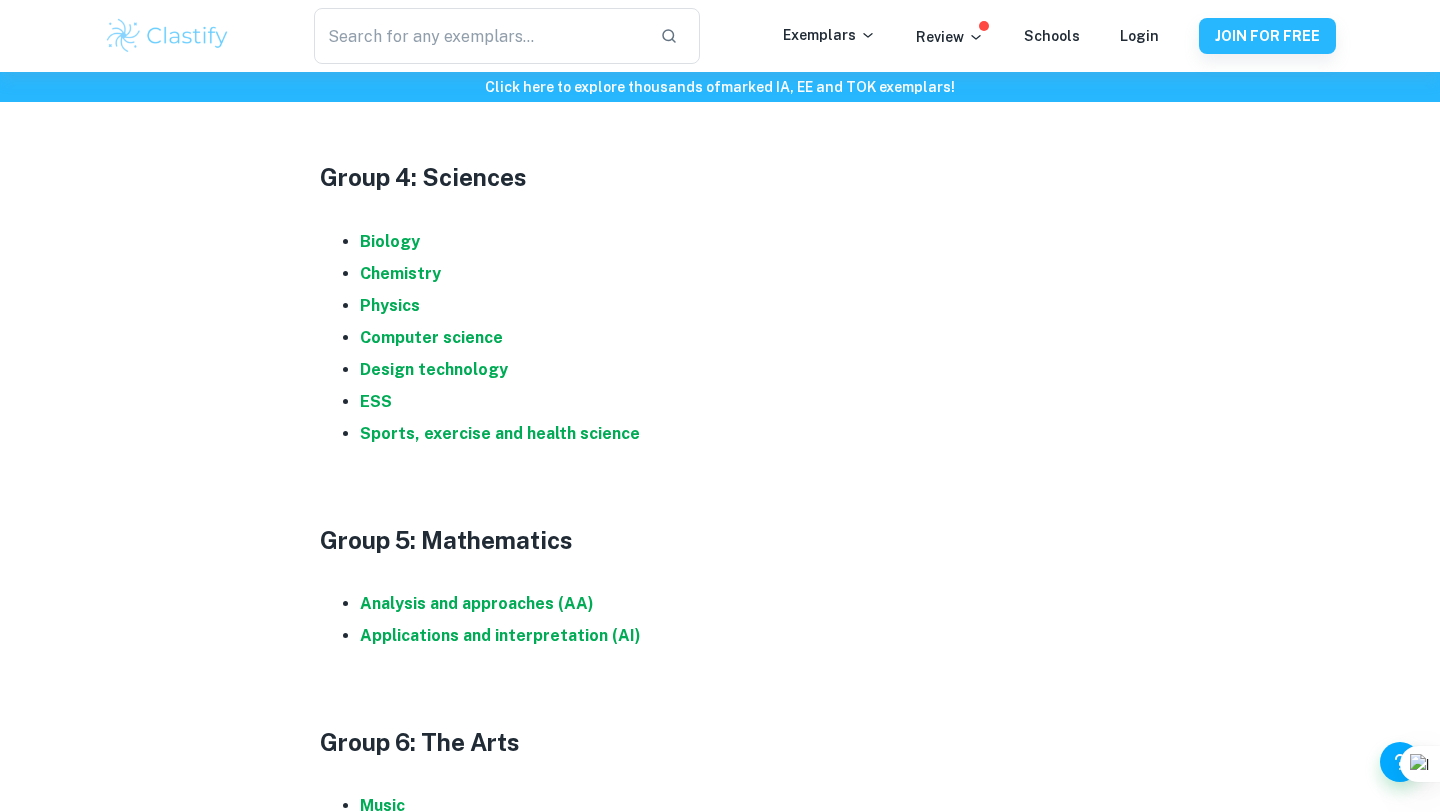 scroll, scrollTop: 2077, scrollLeft: 0, axis: vertical 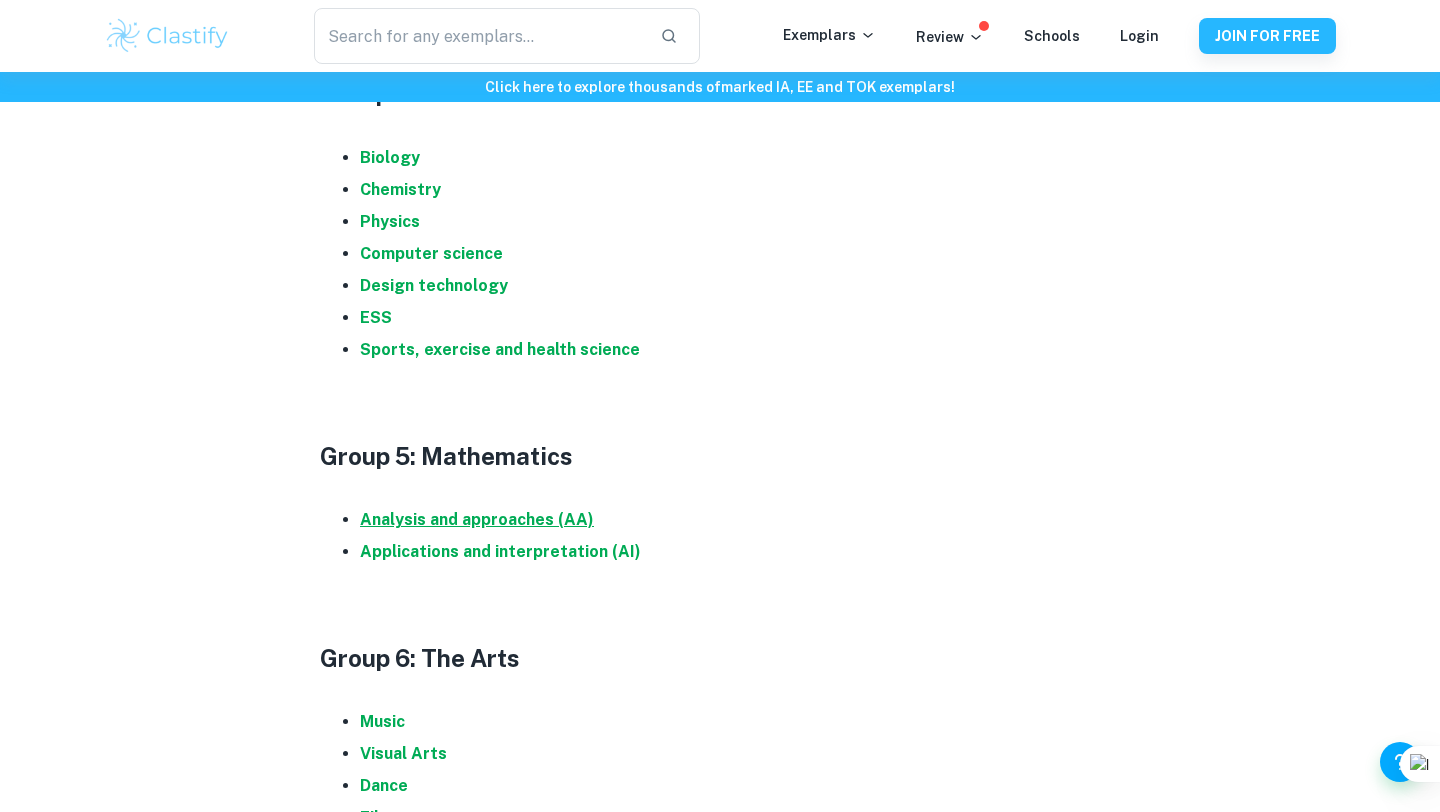 click on "Analysis and approaches (AA)" at bounding box center [477, 519] 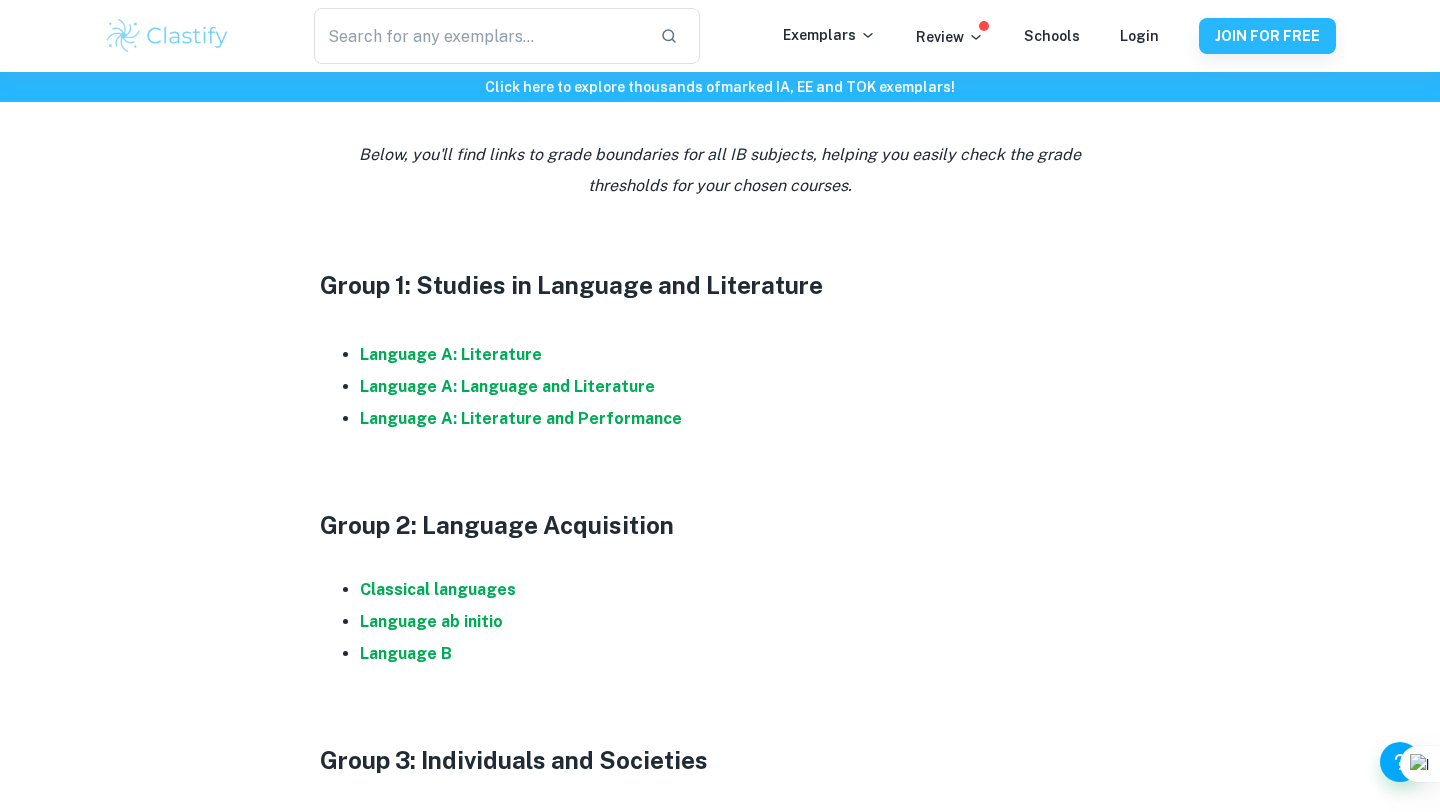 scroll, scrollTop: 945, scrollLeft: 0, axis: vertical 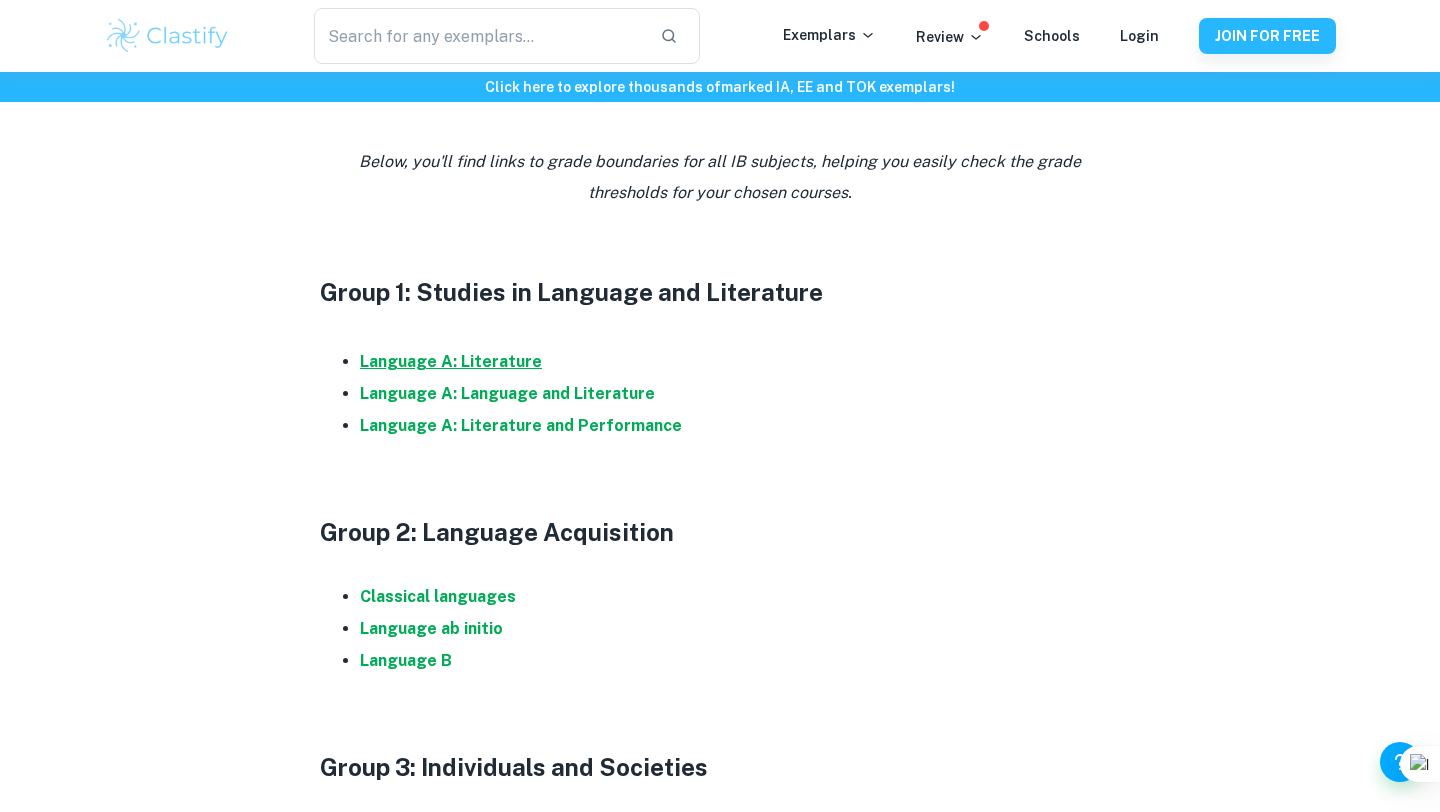 click on "Language A: Literature" at bounding box center [451, 361] 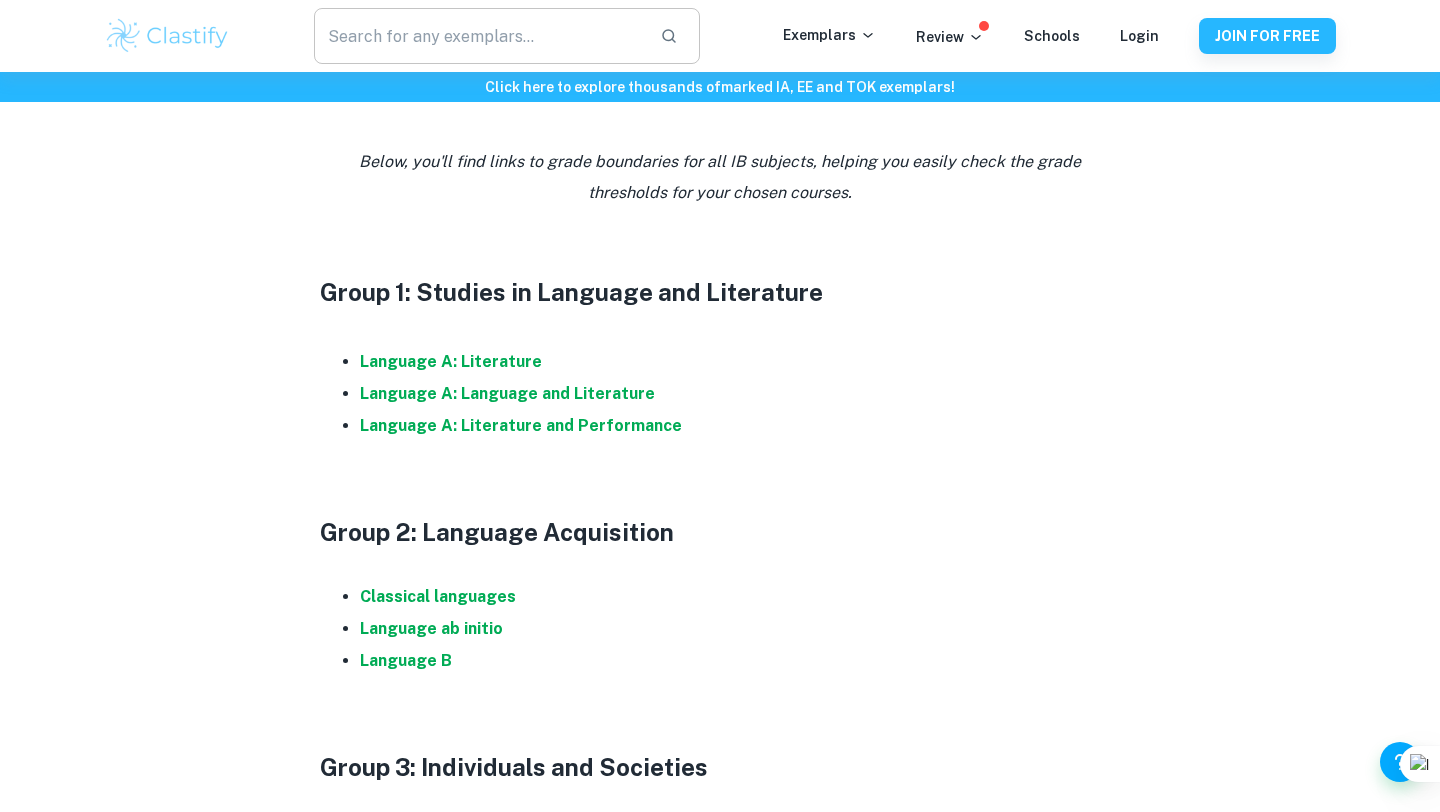 click at bounding box center [479, 36] 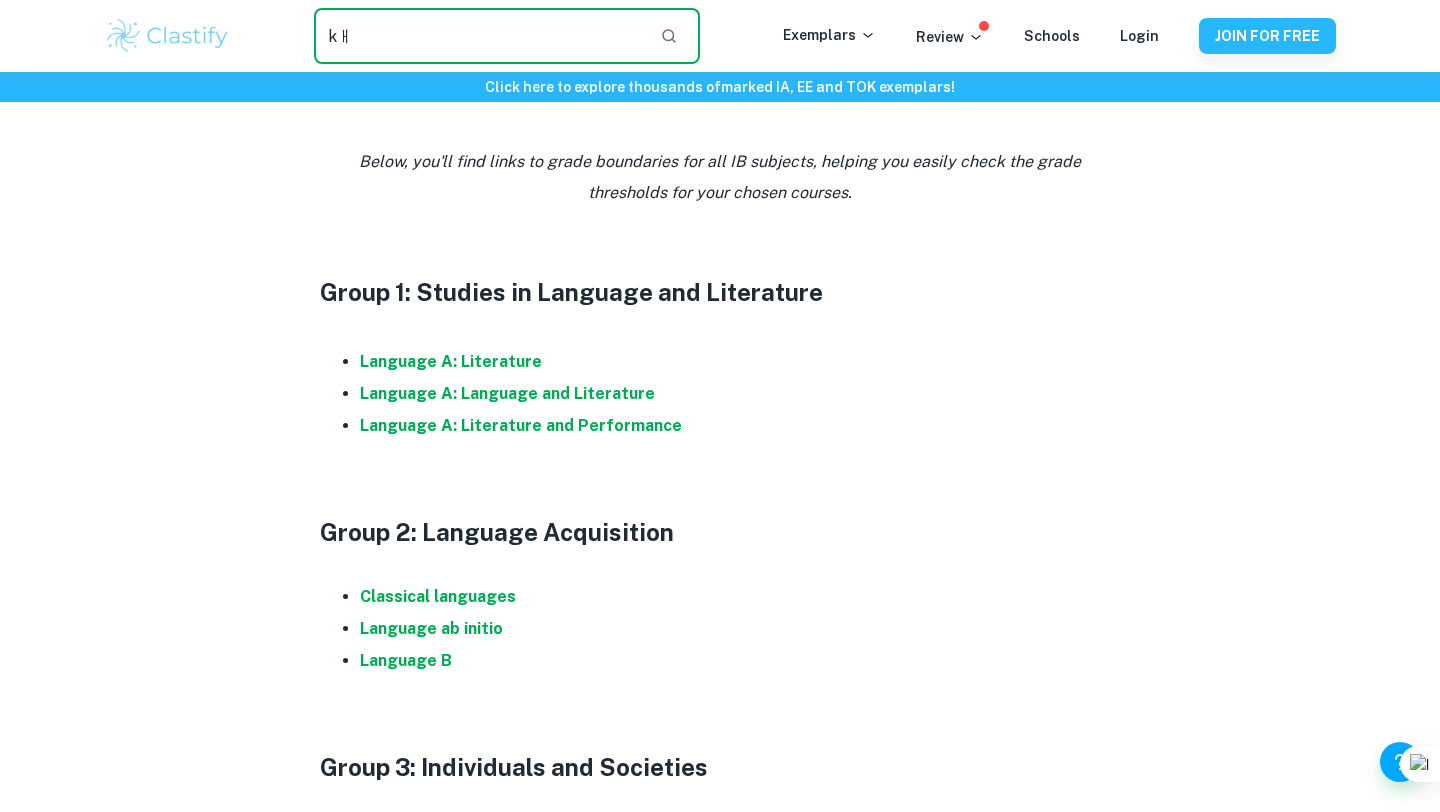 type on "k" 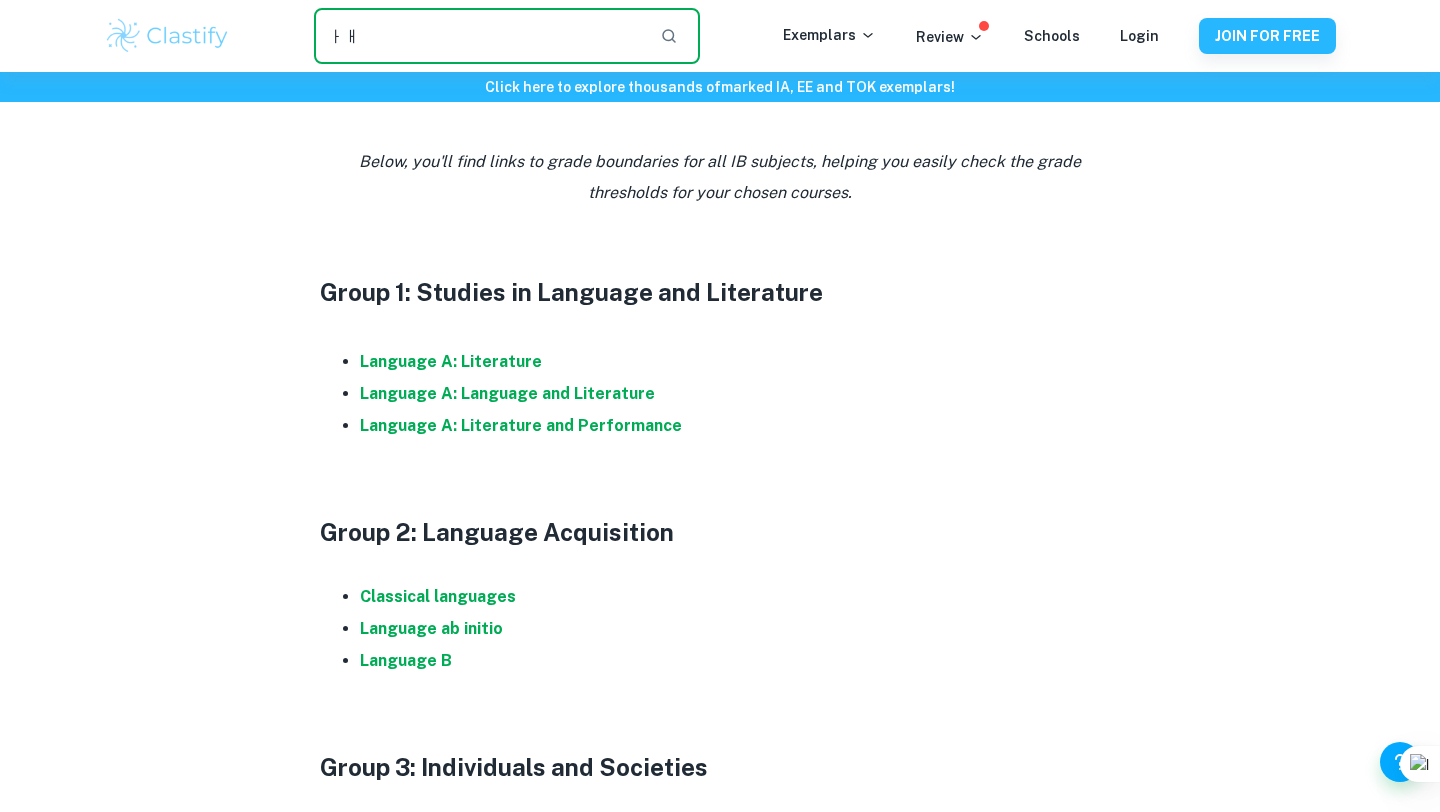 type on "ㅏ" 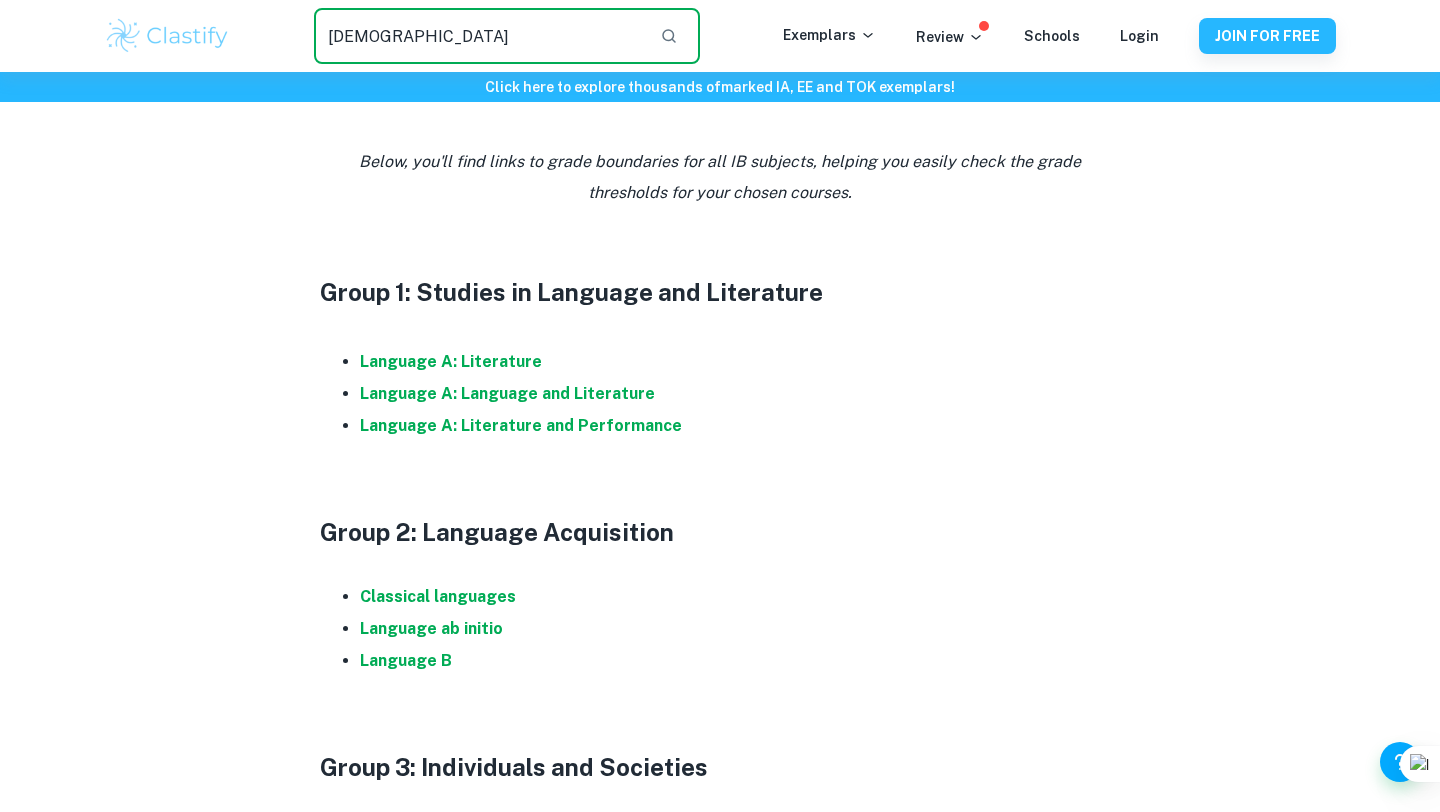type on "korean" 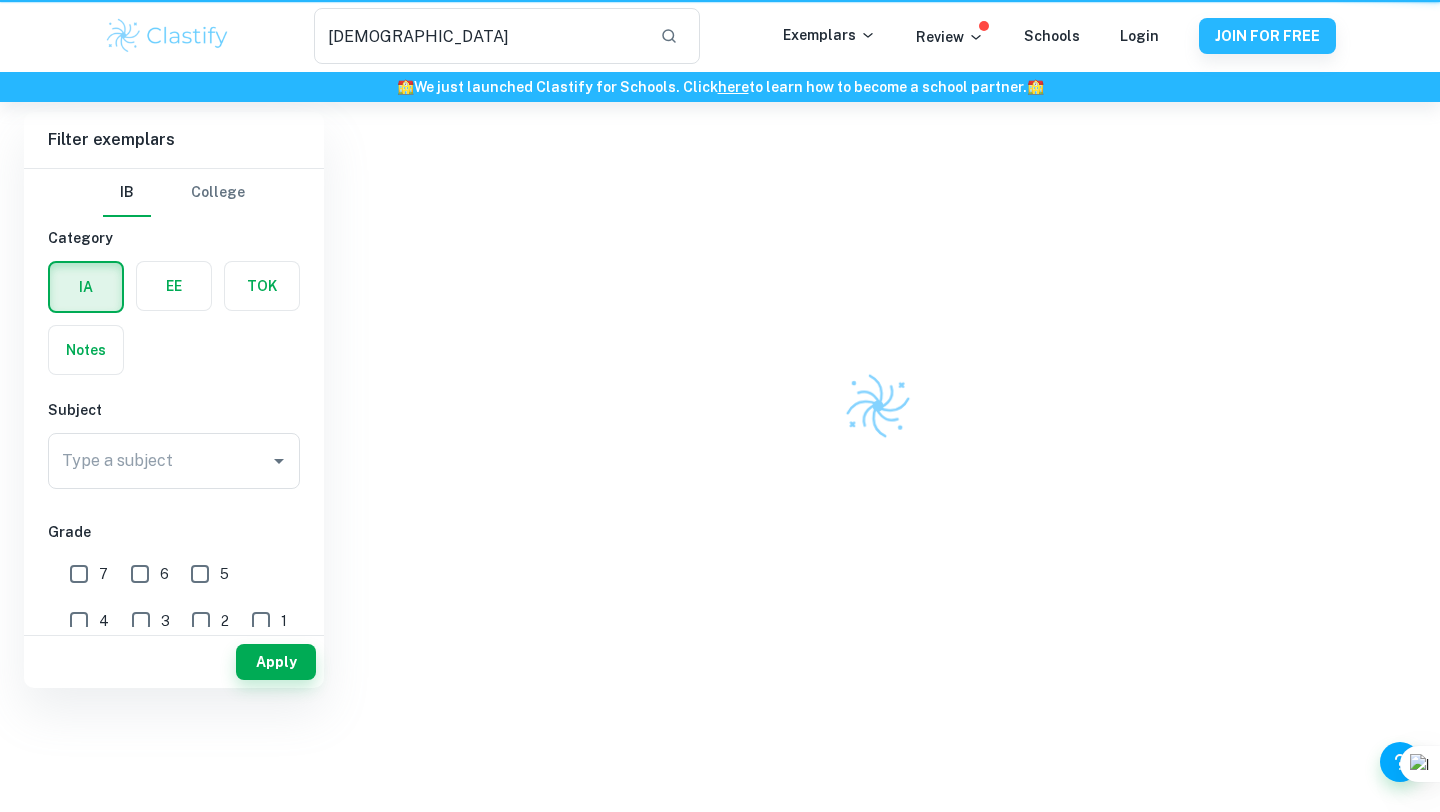 scroll, scrollTop: 0, scrollLeft: 0, axis: both 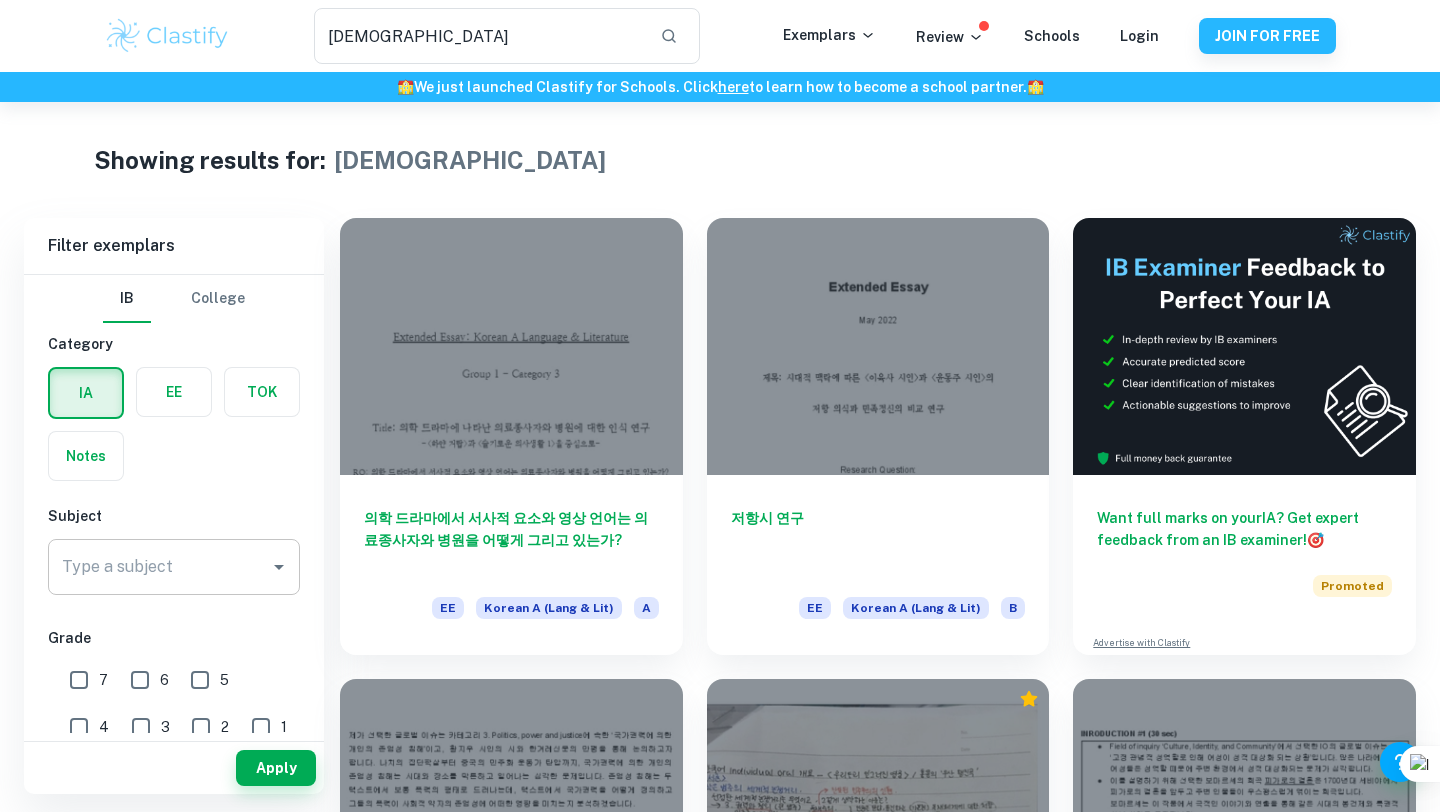 click on "Type a subject" at bounding box center (159, 567) 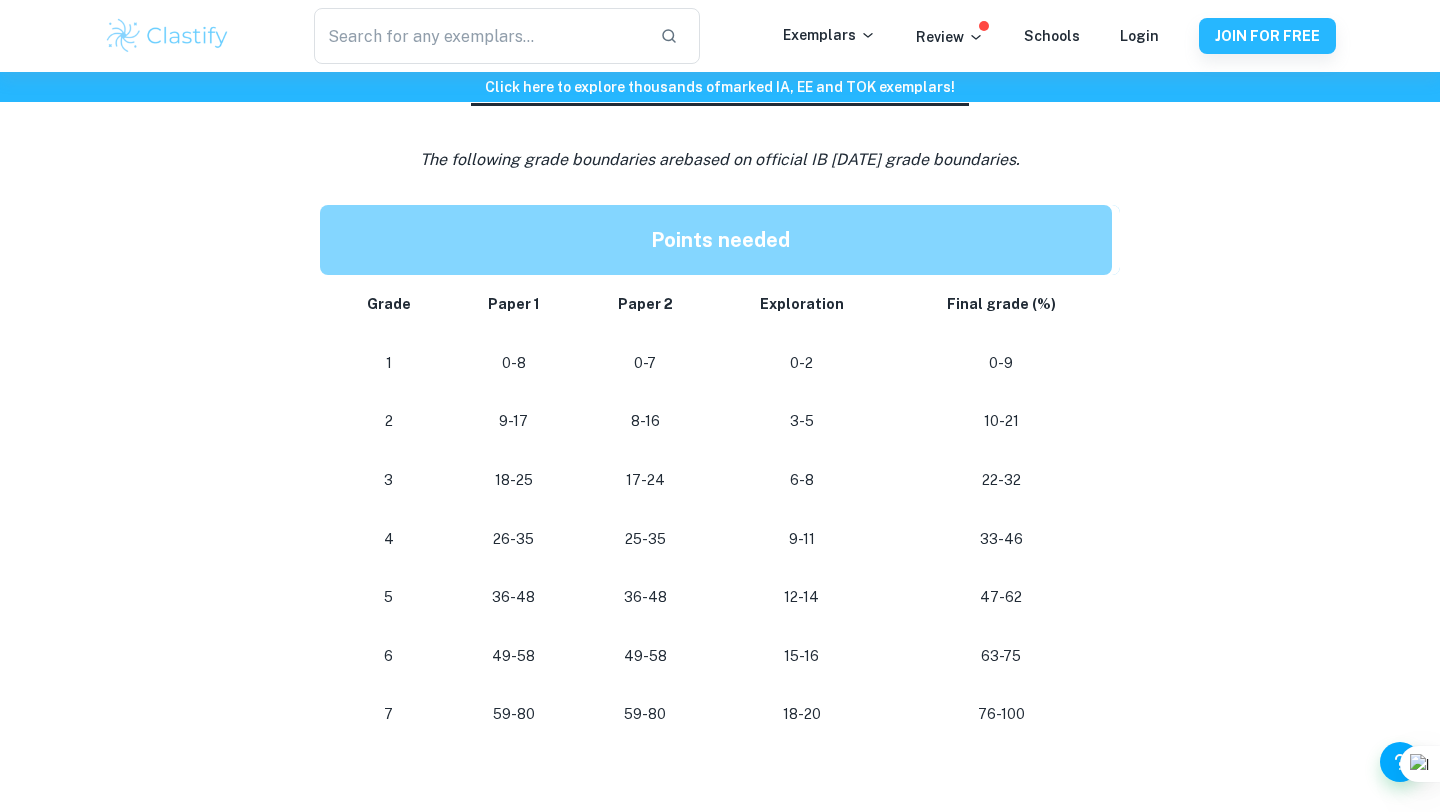 scroll, scrollTop: 1657, scrollLeft: 0, axis: vertical 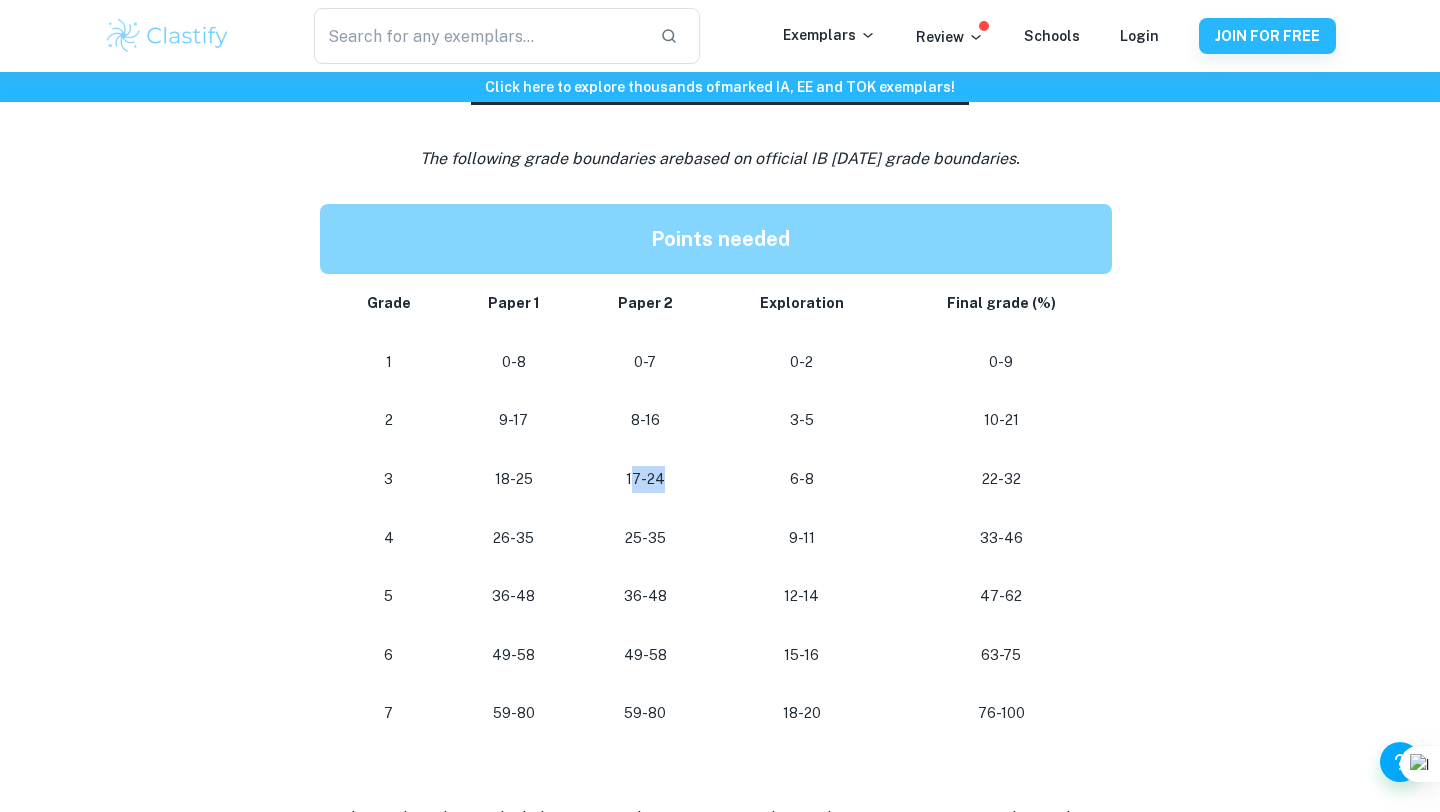 drag, startPoint x: 633, startPoint y: 481, endPoint x: 669, endPoint y: 482, distance: 36.013885 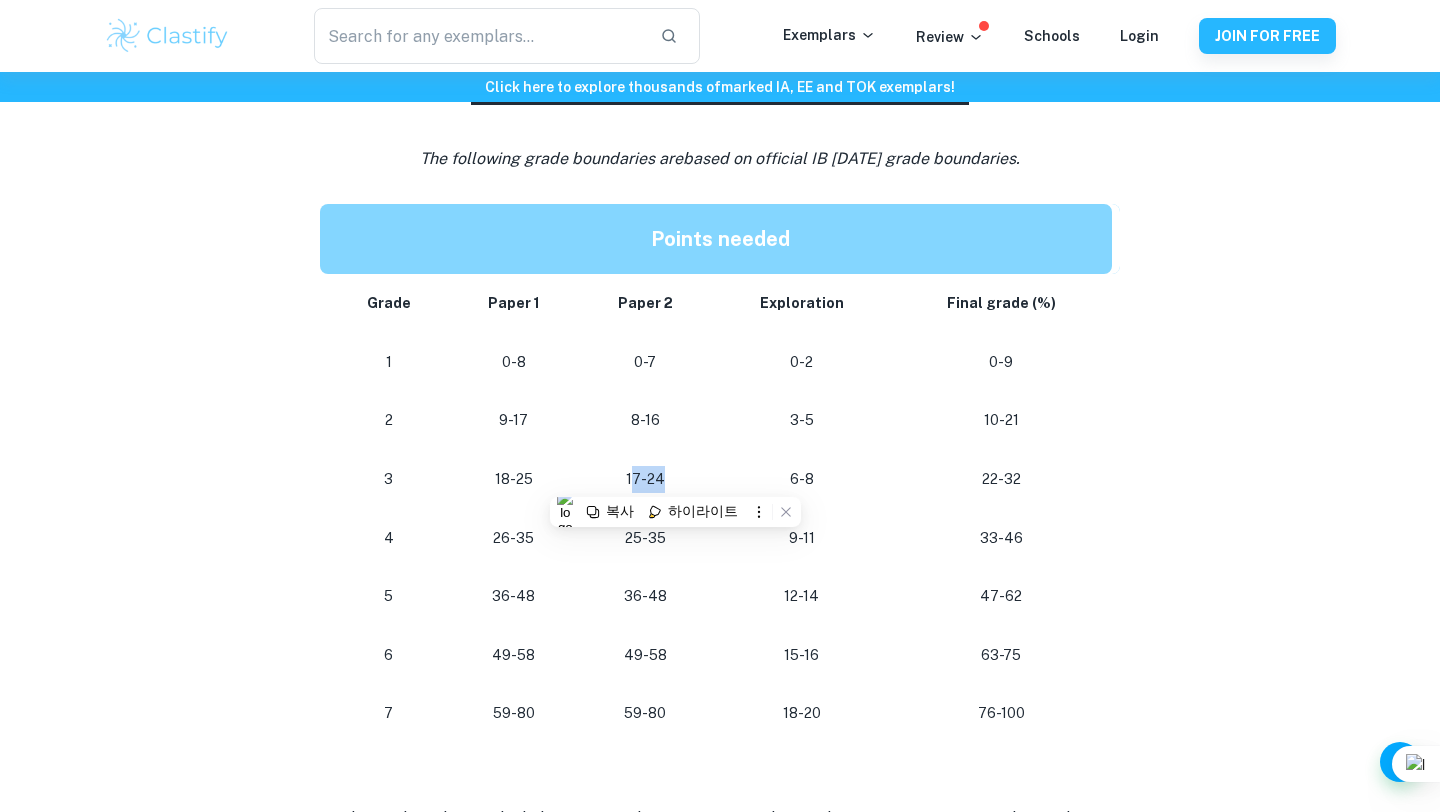 click on "17-24" at bounding box center (645, 479) 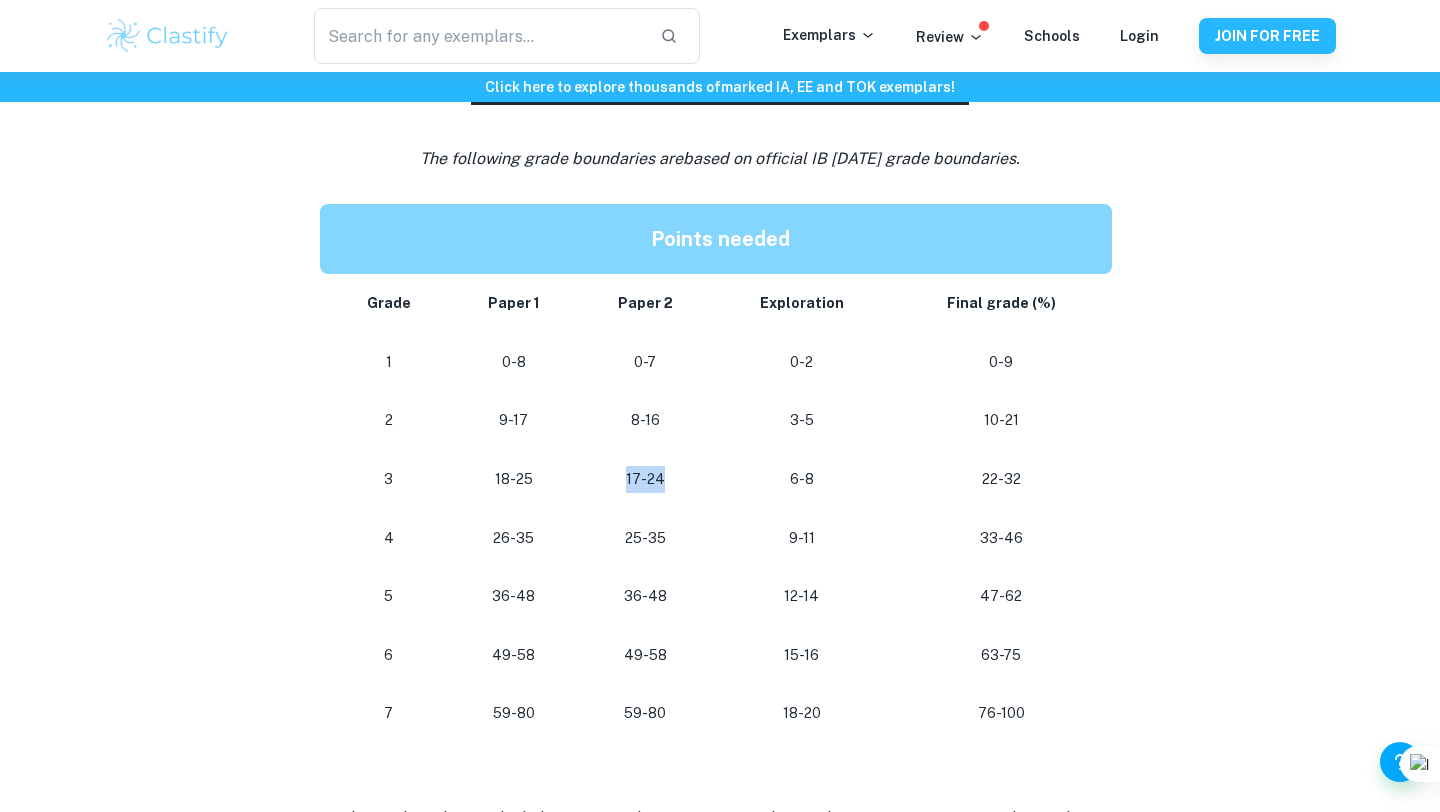 drag, startPoint x: 677, startPoint y: 483, endPoint x: 605, endPoint y: 483, distance: 72 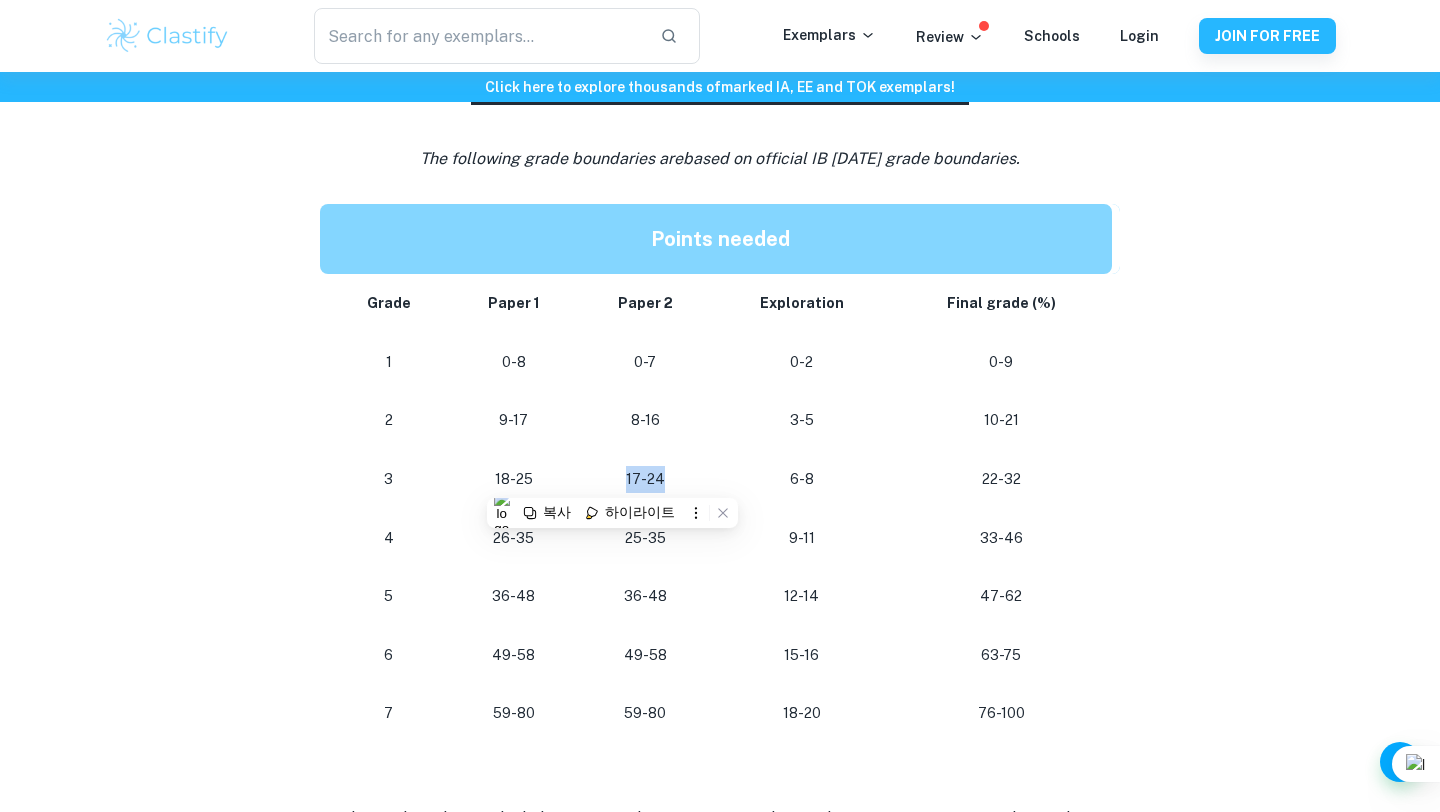 click on "17-24" at bounding box center [645, 479] 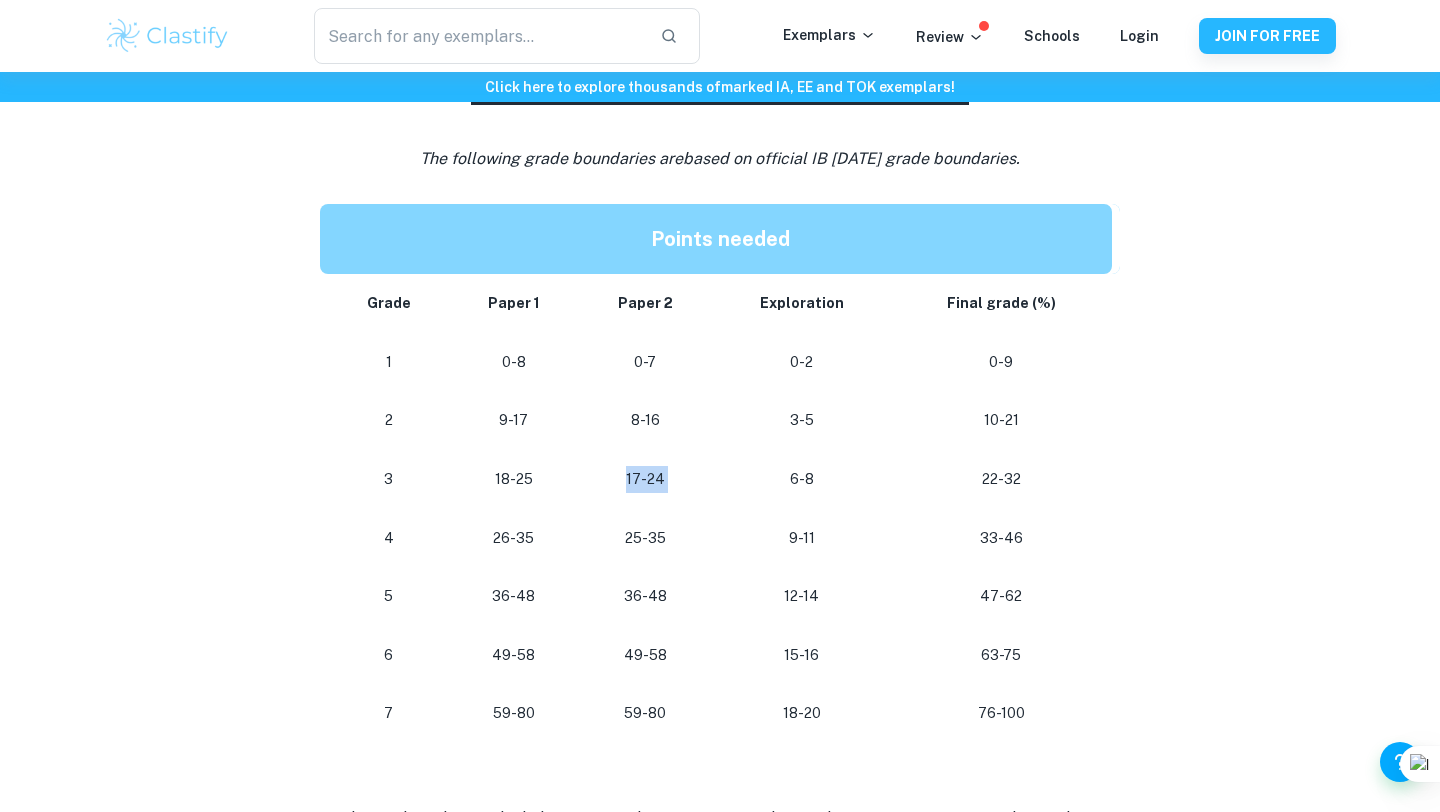 drag, startPoint x: 612, startPoint y: 485, endPoint x: 744, endPoint y: 484, distance: 132.00378 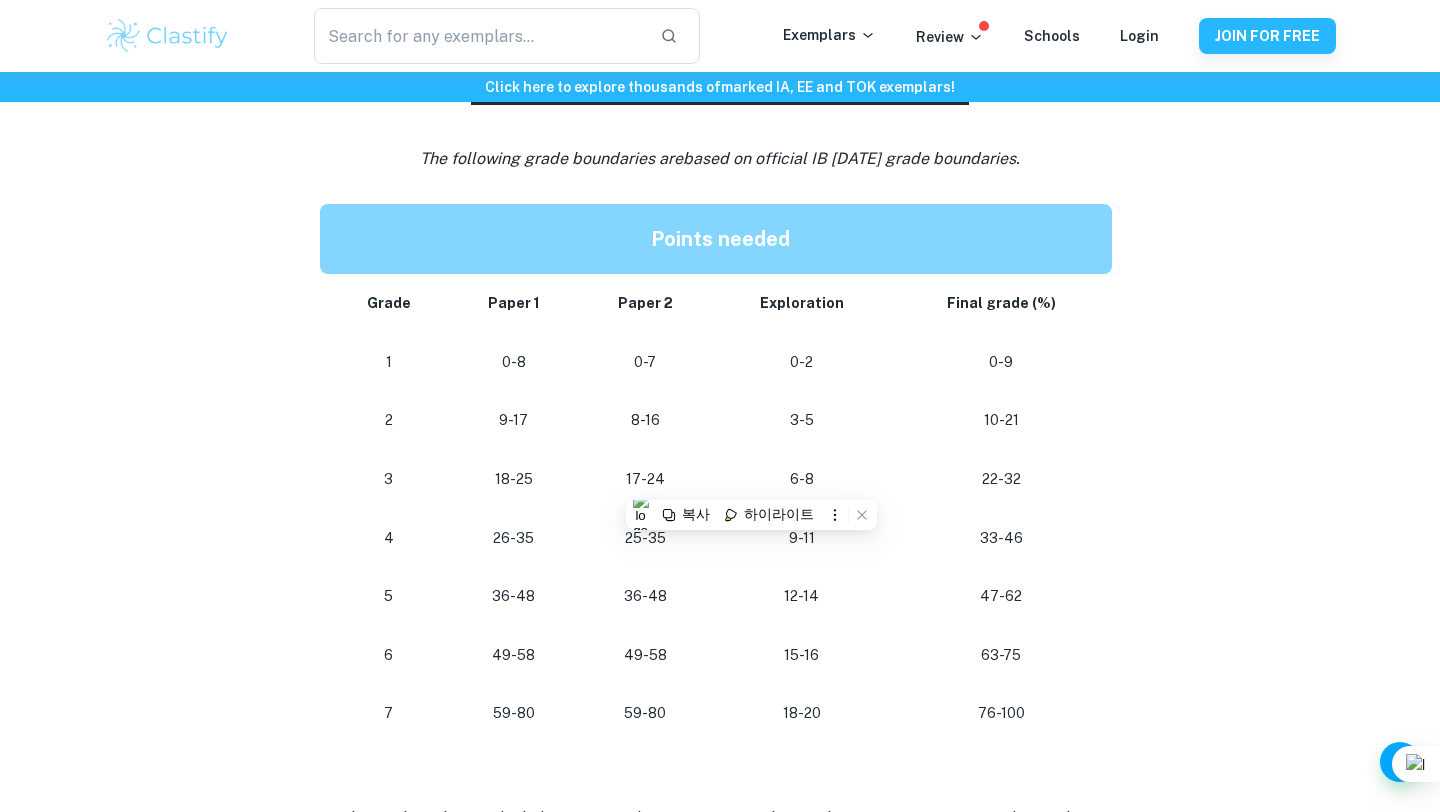click on "6-8" at bounding box center (801, 479) 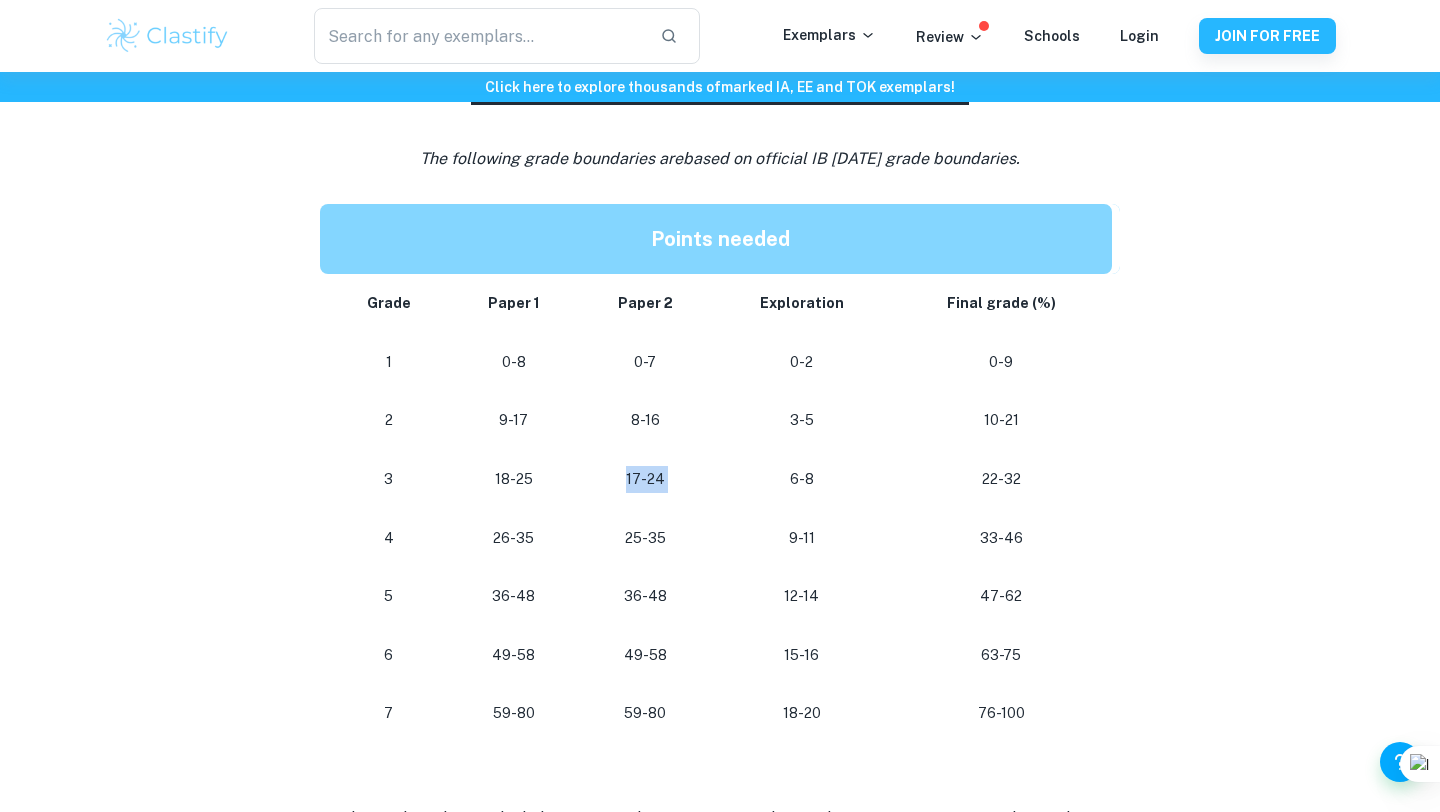 drag, startPoint x: 743, startPoint y: 484, endPoint x: 621, endPoint y: 484, distance: 122 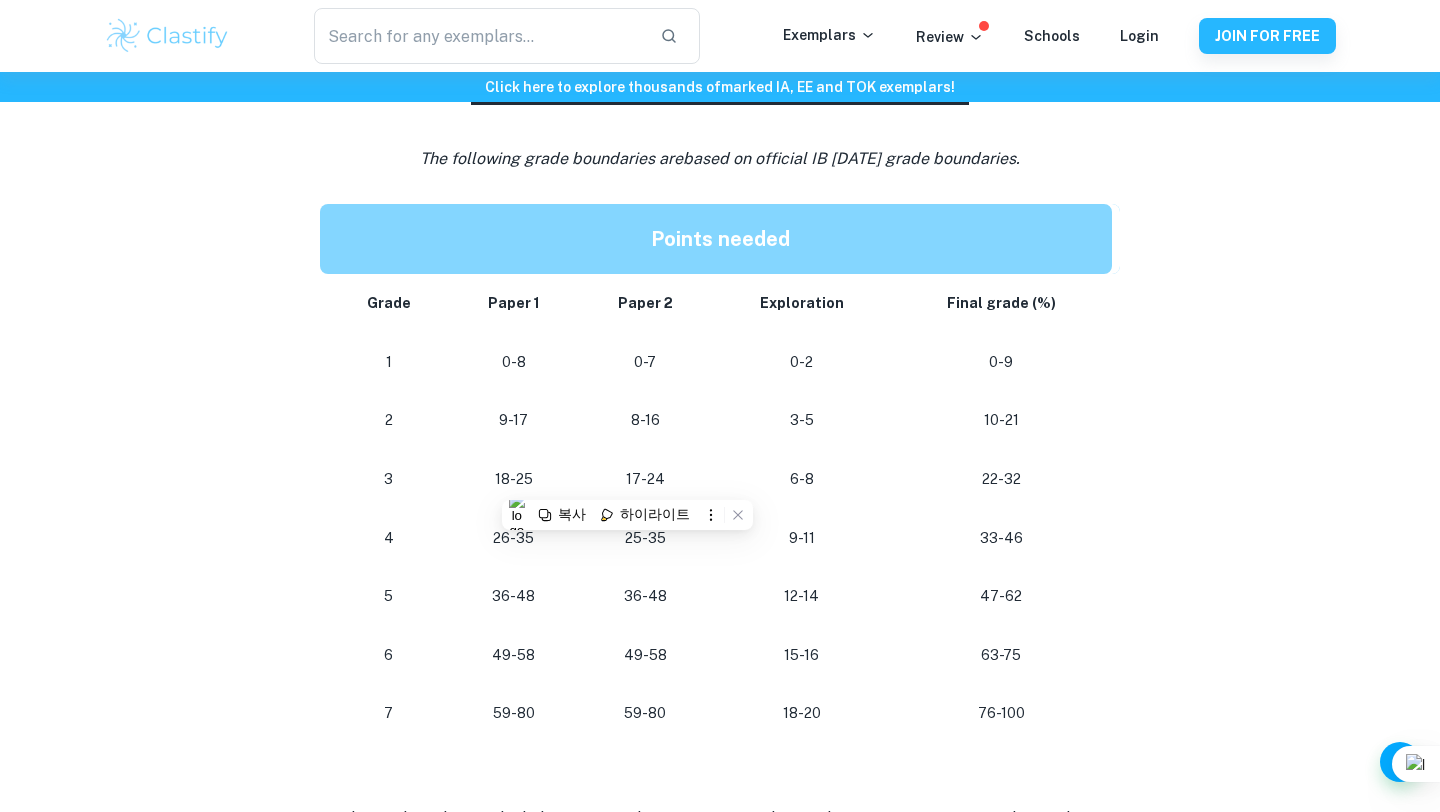 click on "17-24" at bounding box center (645, 479) 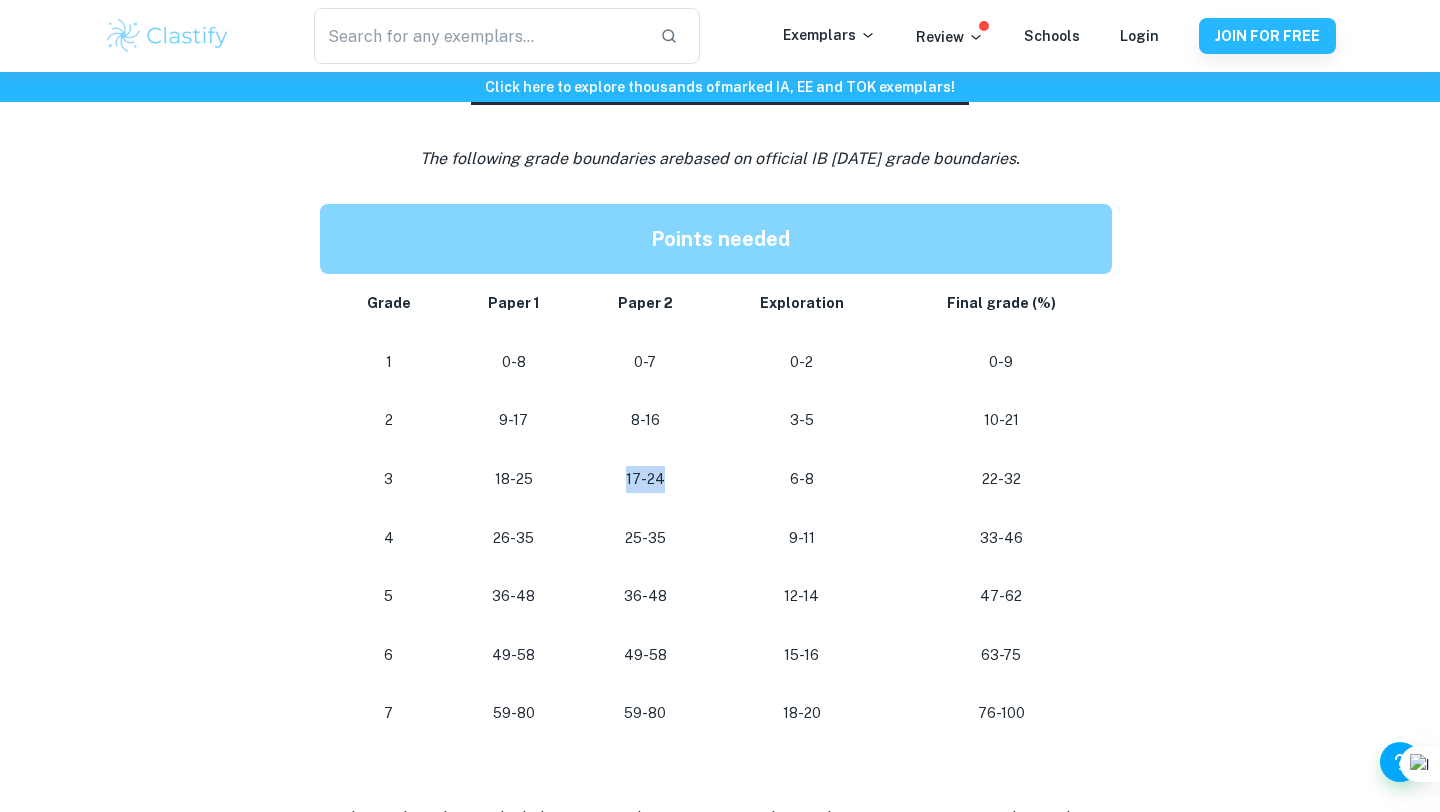 drag, startPoint x: 712, startPoint y: 470, endPoint x: 618, endPoint y: 469, distance: 94.00532 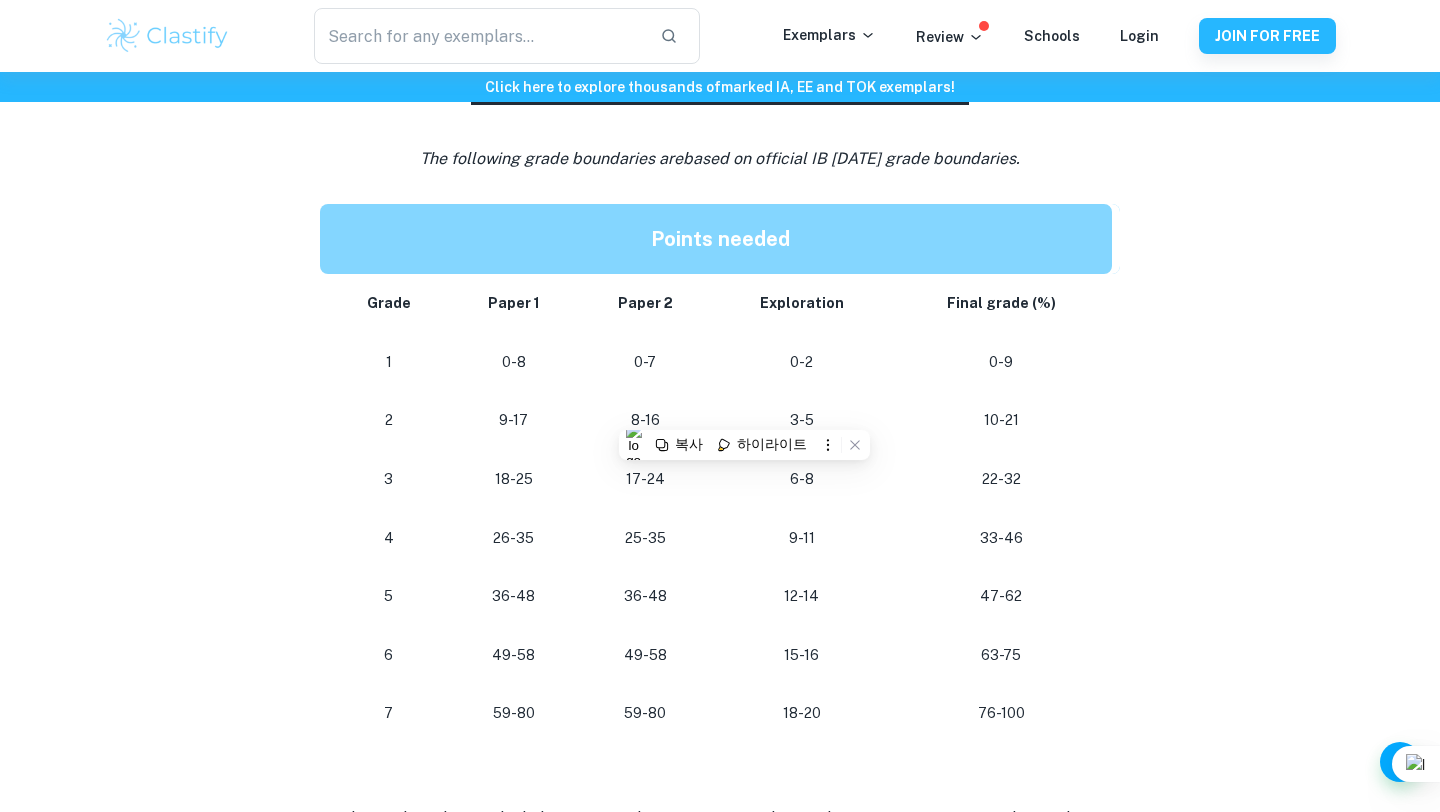 click on "0-2" at bounding box center (801, 362) 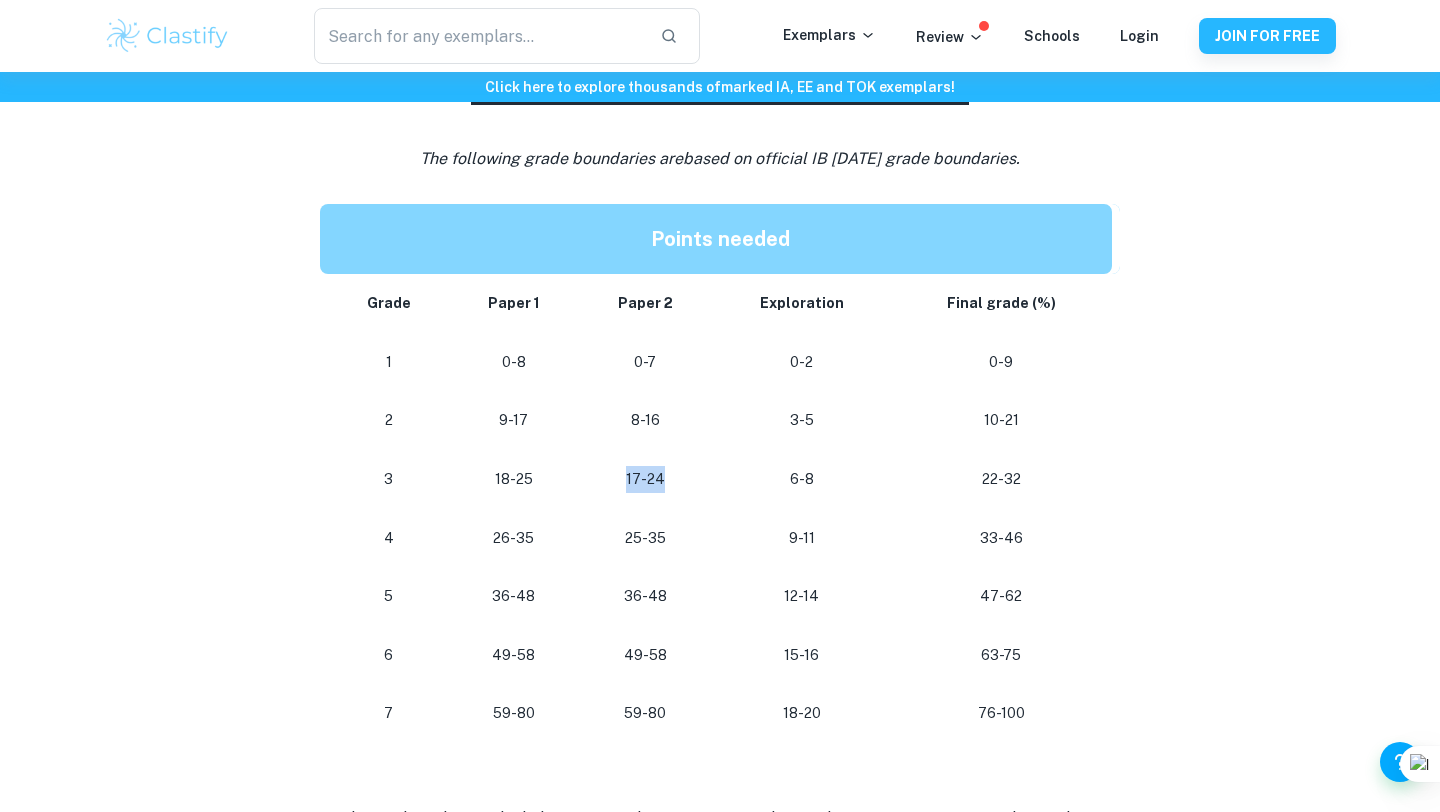 drag, startPoint x: 673, startPoint y: 481, endPoint x: 628, endPoint y: 481, distance: 45 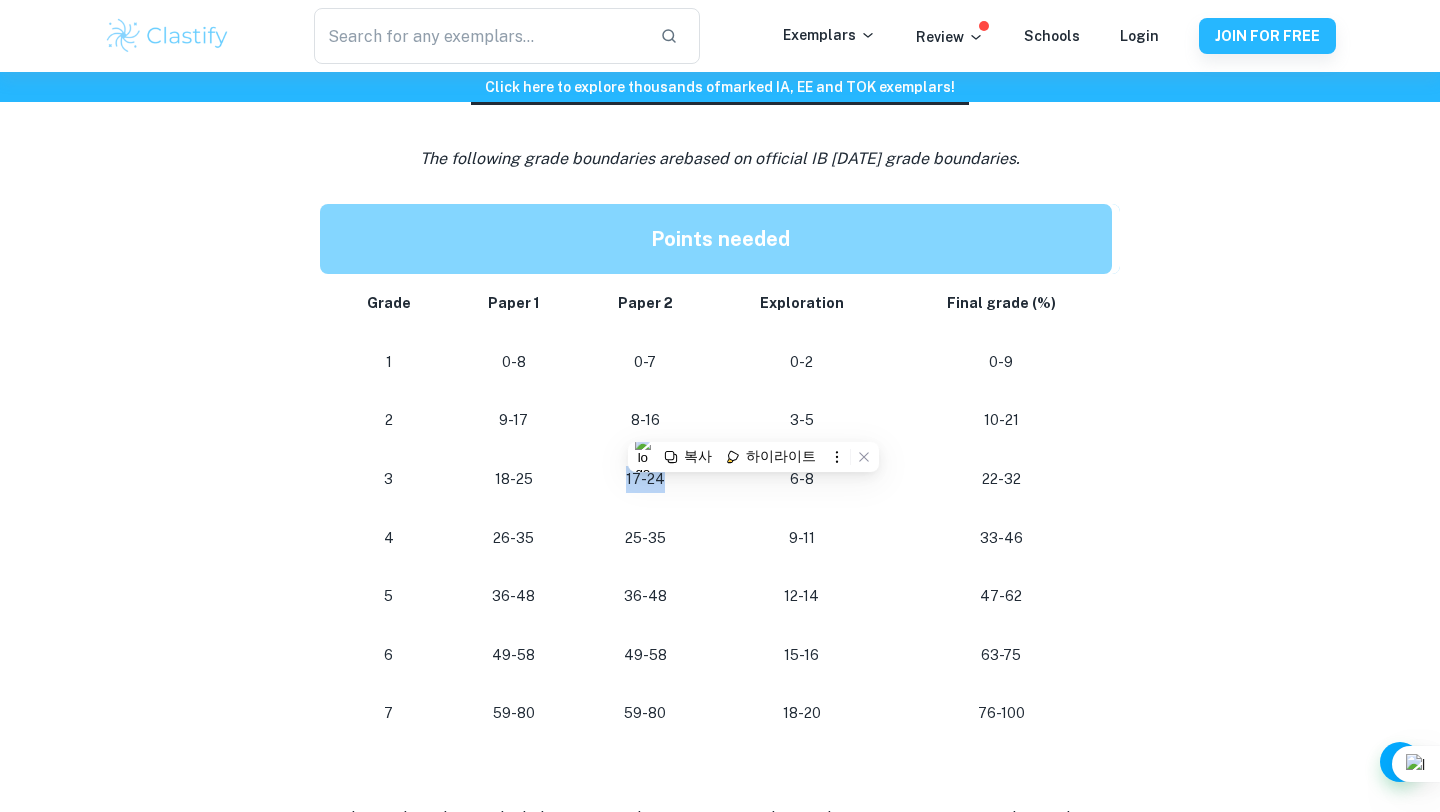 click on "17-24" at bounding box center [645, 479] 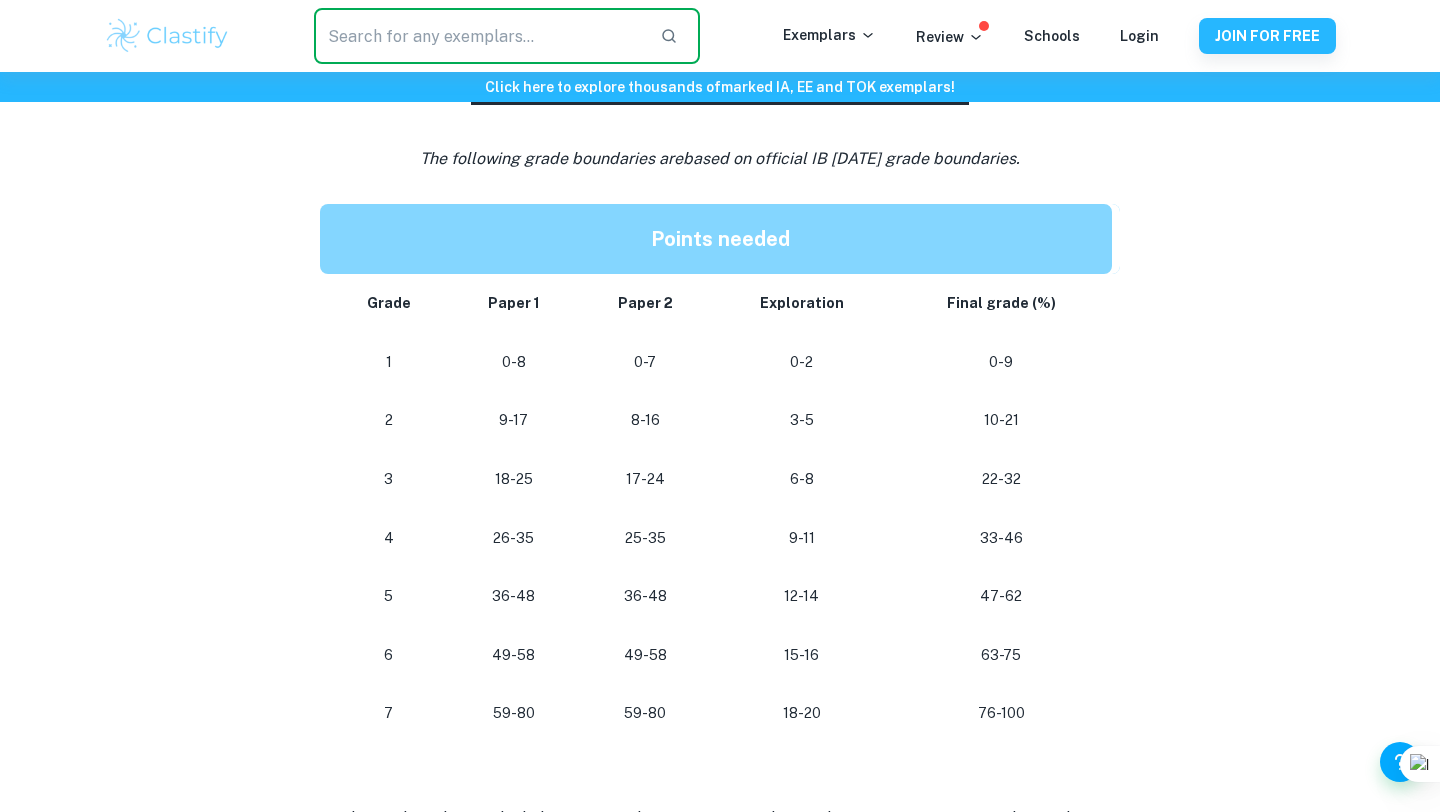 click at bounding box center [479, 36] 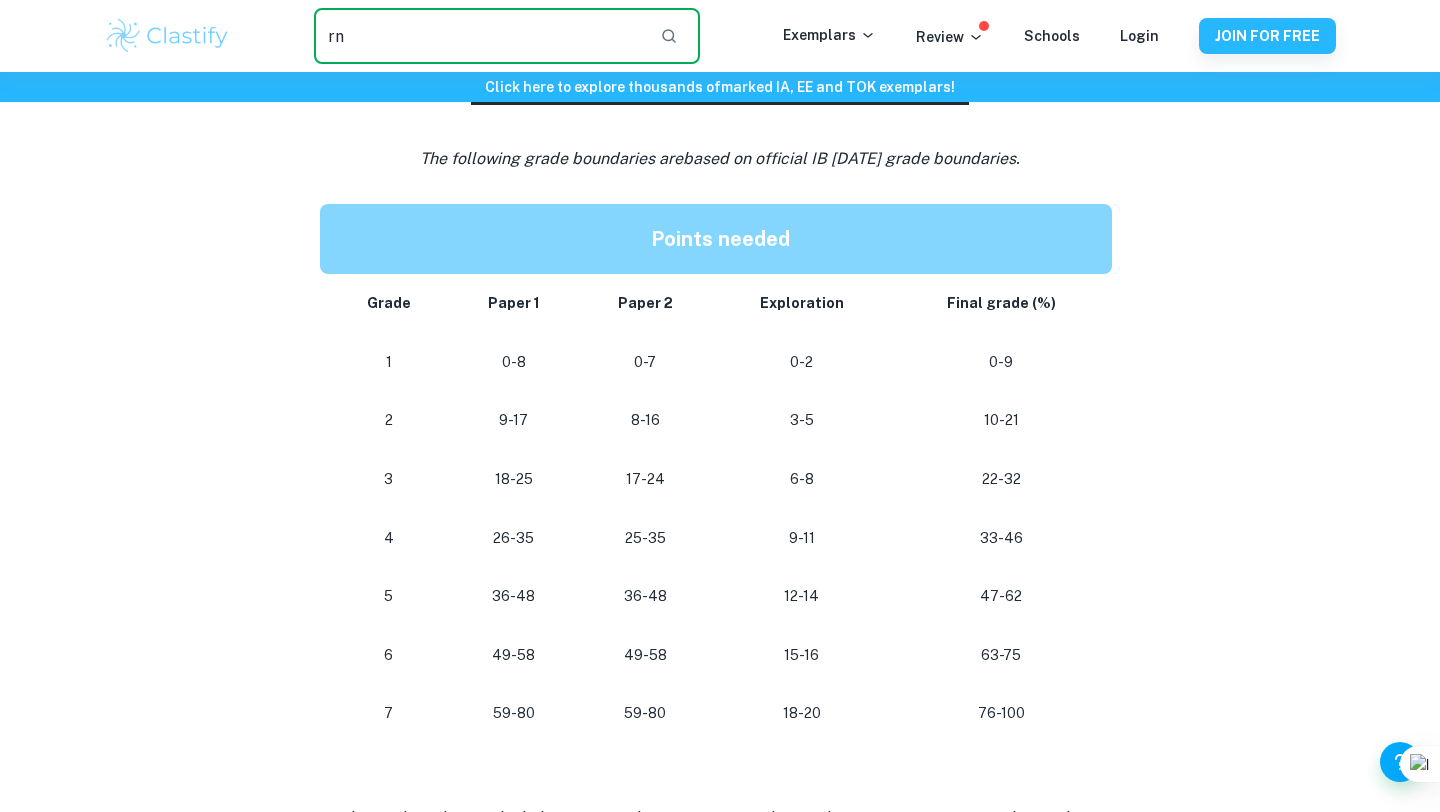 type on "r" 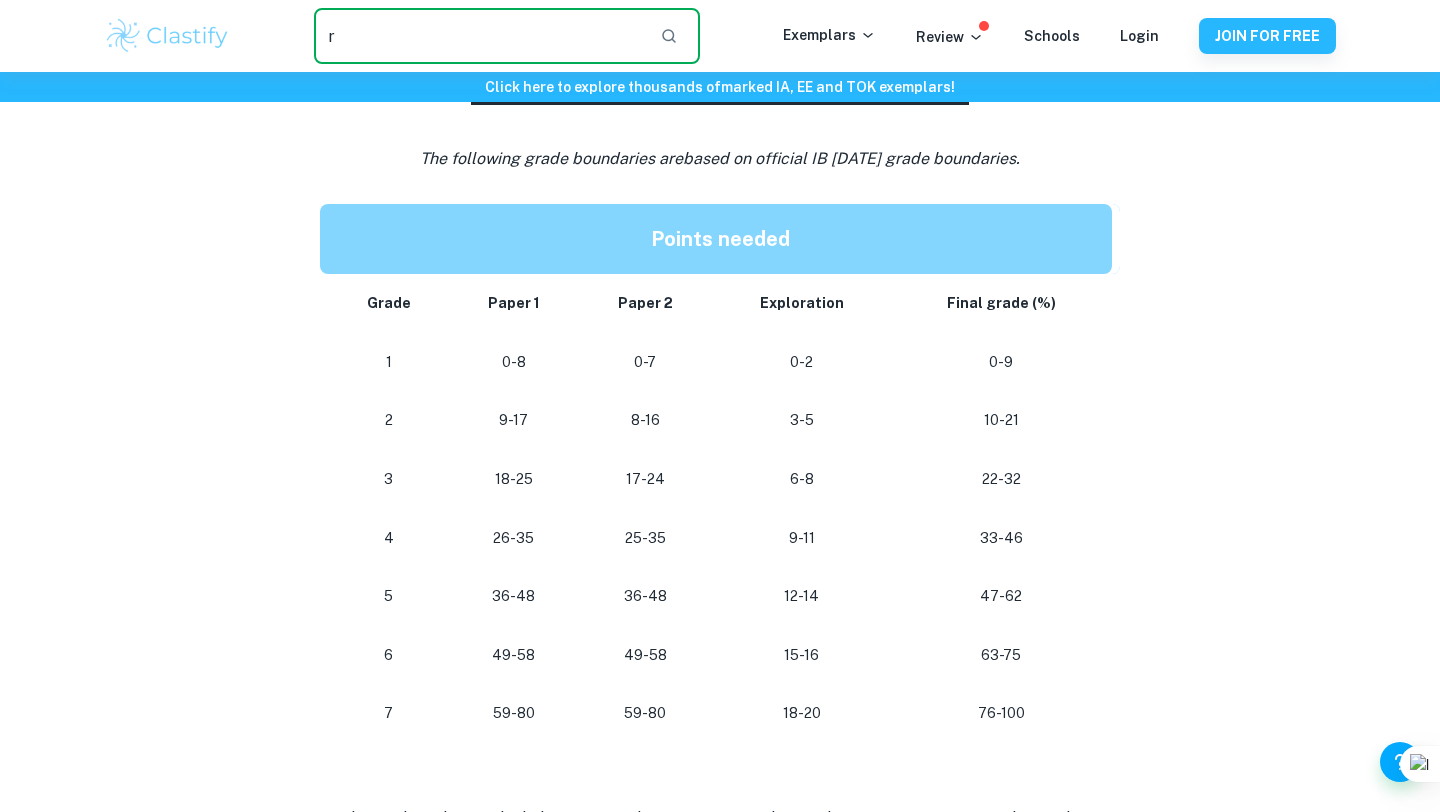 type 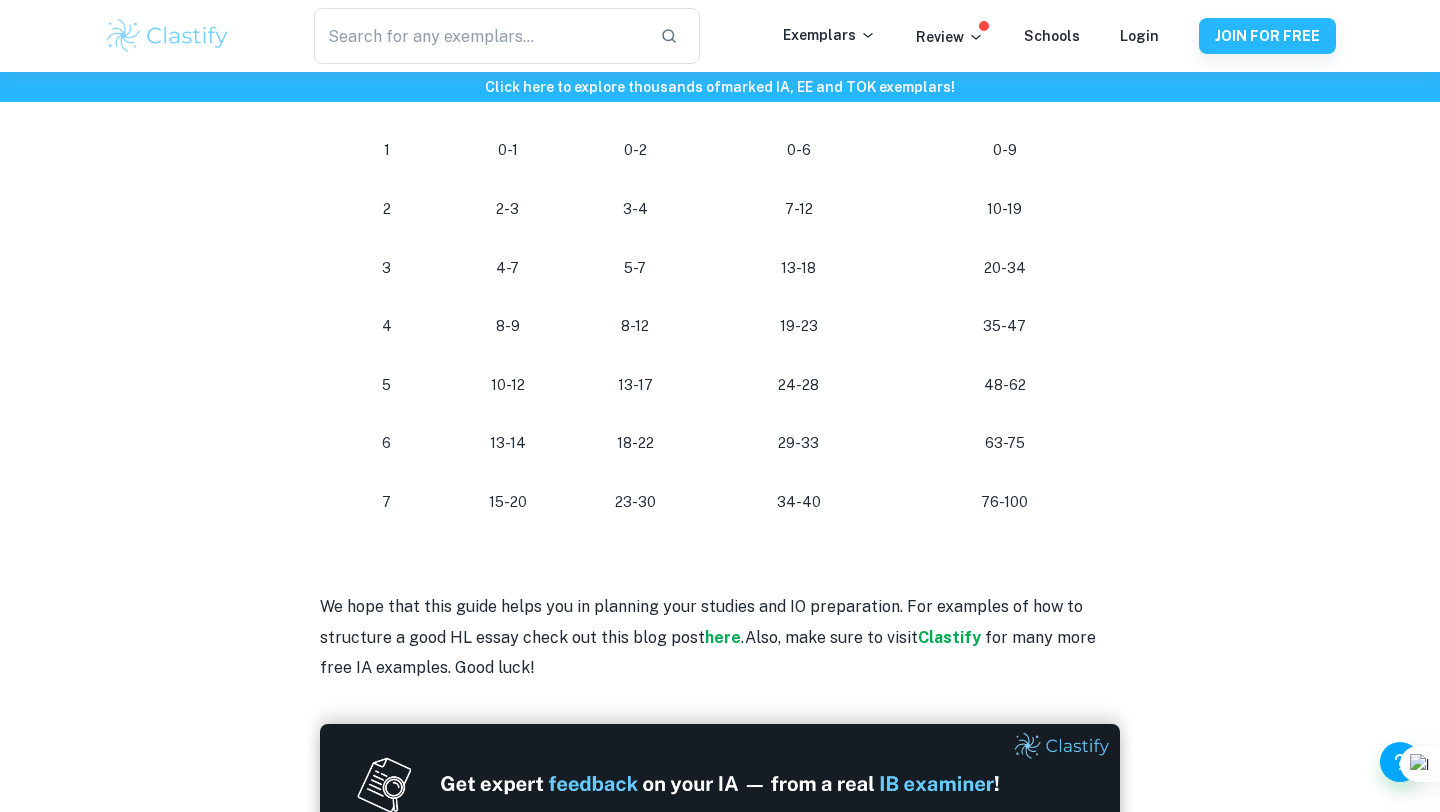 scroll, scrollTop: 1884, scrollLeft: 0, axis: vertical 